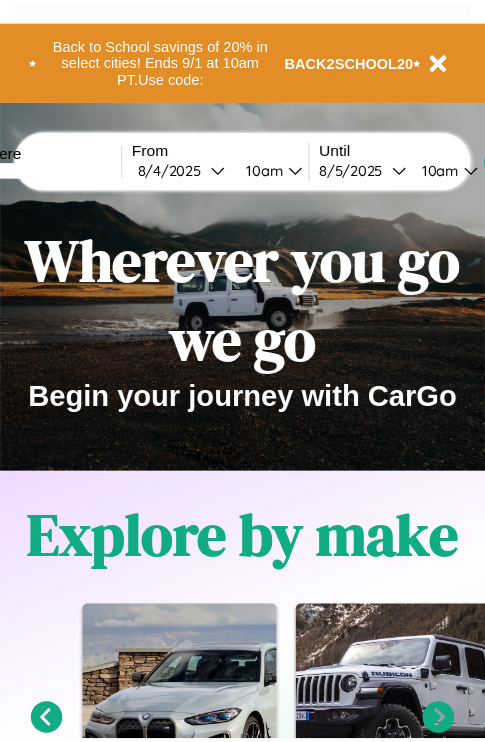 scroll, scrollTop: 0, scrollLeft: 0, axis: both 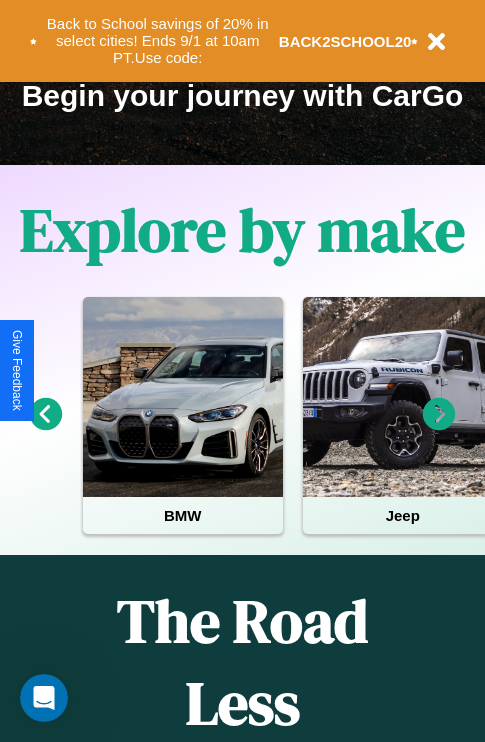 click 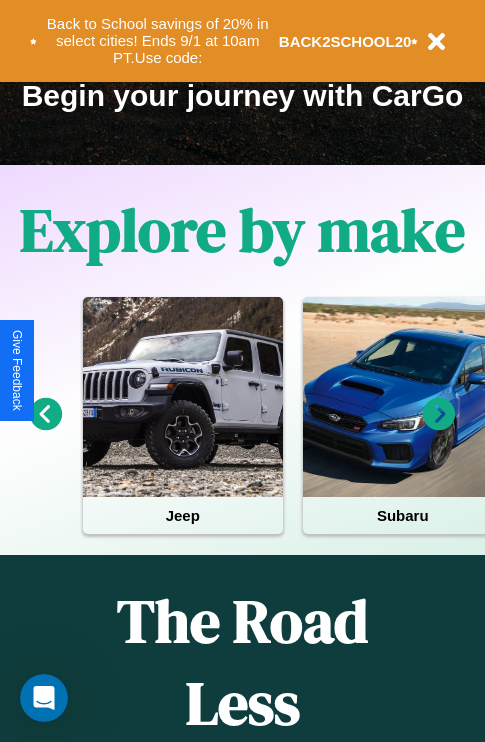 click 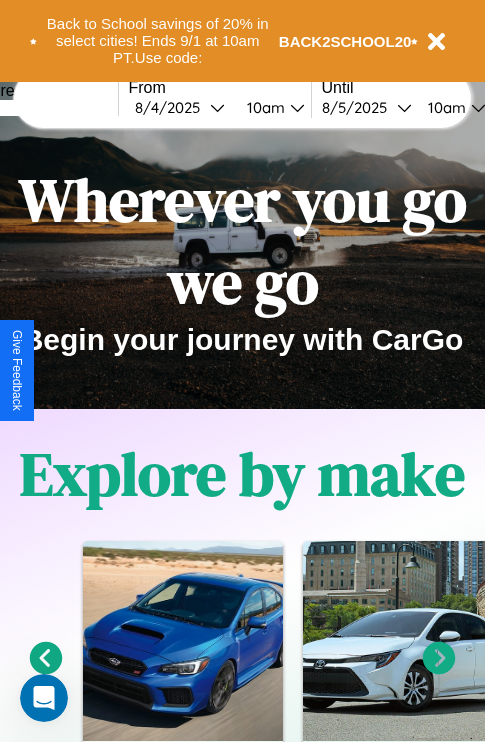 scroll, scrollTop: 0, scrollLeft: 0, axis: both 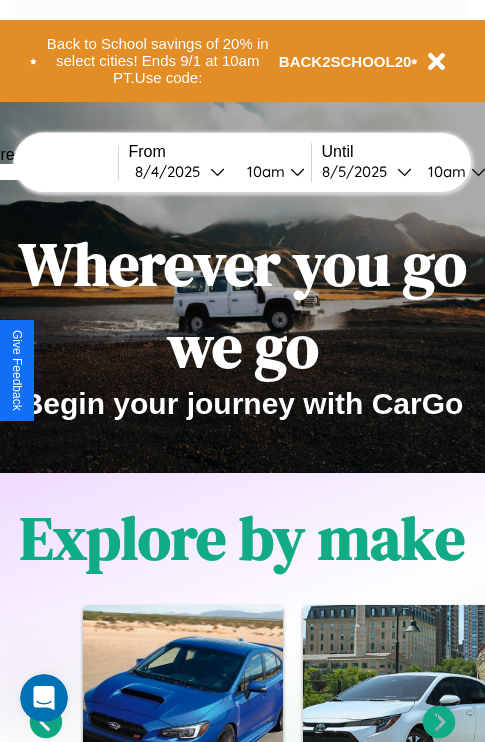 click at bounding box center [43, 172] 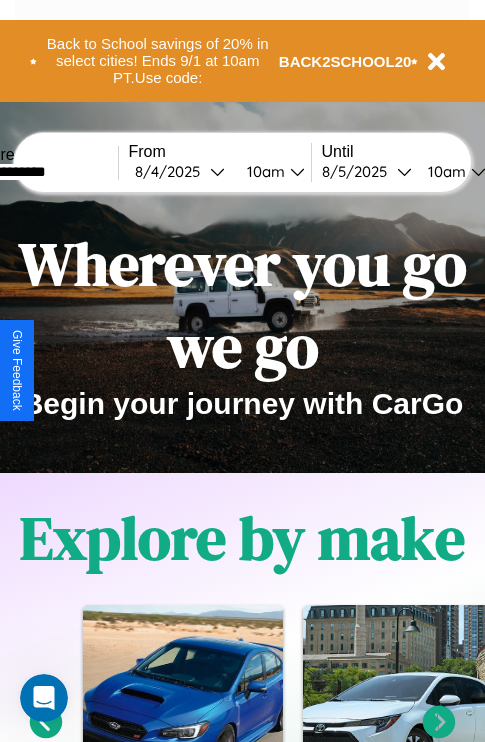 type on "**********" 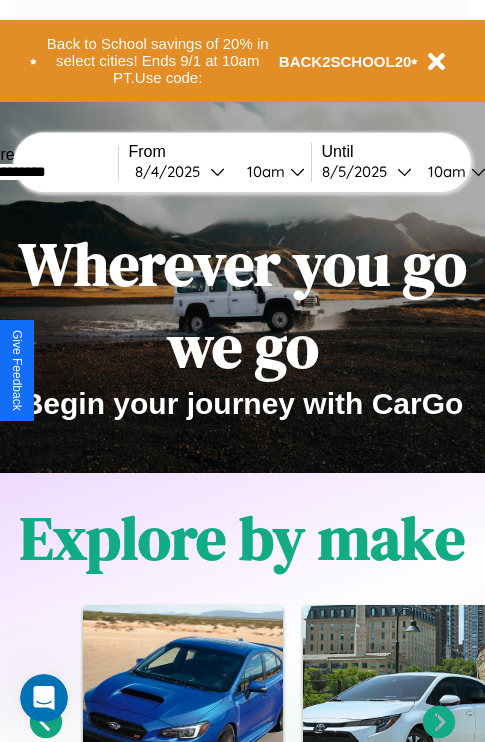 click on "8 / 4 / 2025" at bounding box center (172, 171) 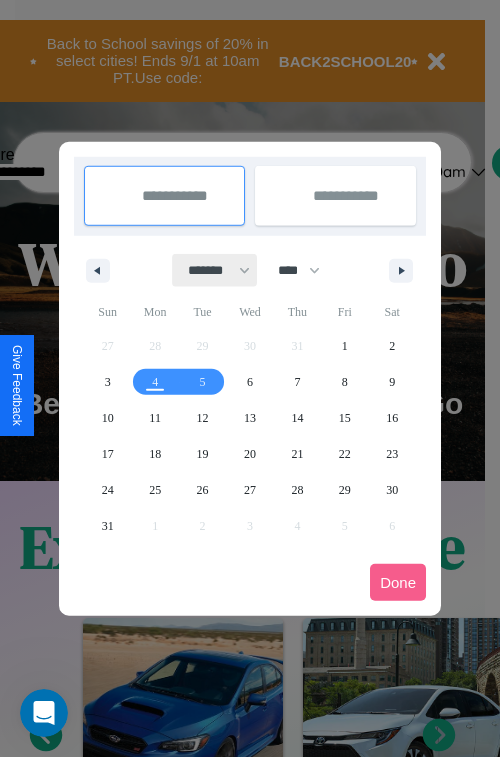 click on "******* ******** ***** ***** *** **** **** ****** ********* ******* ******** ********" at bounding box center (215, 270) 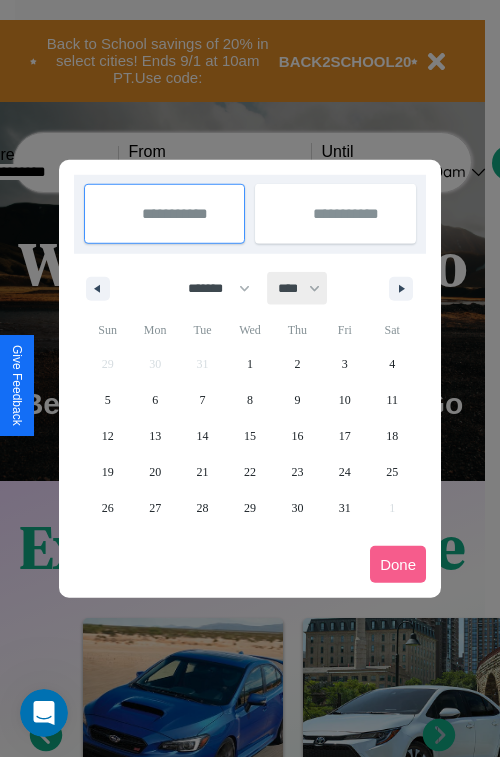 click on "**** **** **** **** **** **** **** **** **** **** **** **** **** **** **** **** **** **** **** **** **** **** **** **** **** **** **** **** **** **** **** **** **** **** **** **** **** **** **** **** **** **** **** **** **** **** **** **** **** **** **** **** **** **** **** **** **** **** **** **** **** **** **** **** **** **** **** **** **** **** **** **** **** **** **** **** **** **** **** **** **** **** **** **** **** **** **** **** **** **** **** **** **** **** **** **** **** **** **** **** **** **** **** **** **** **** **** **** **** **** **** **** **** **** **** **** **** **** **** **** ****" at bounding box center (298, 288) 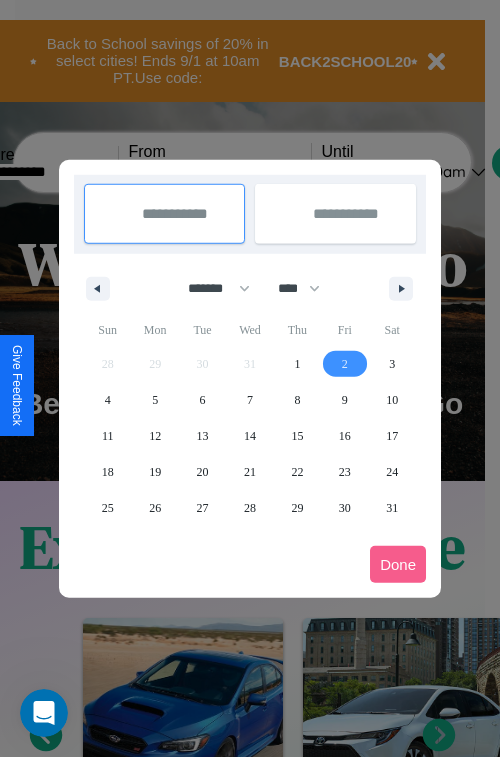 click on "2" at bounding box center (345, 364) 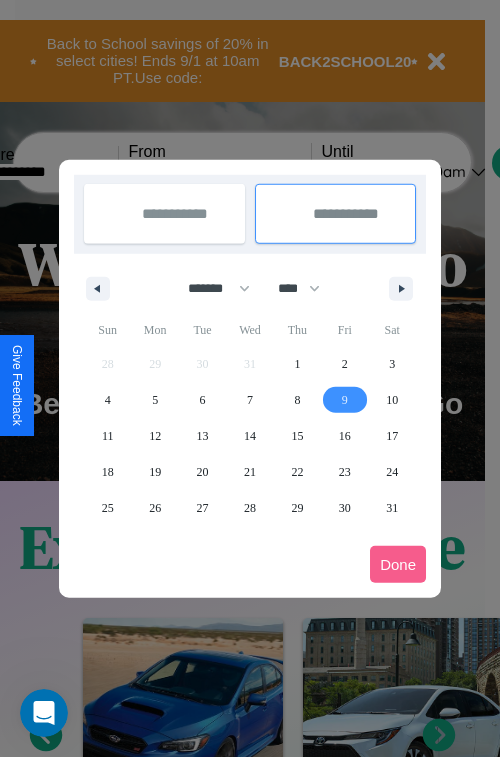 click on "9" at bounding box center (345, 400) 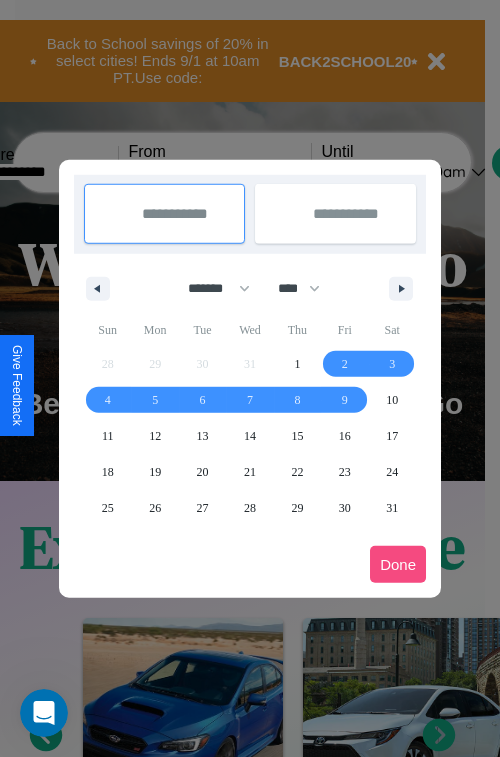 click on "Done" at bounding box center (398, 564) 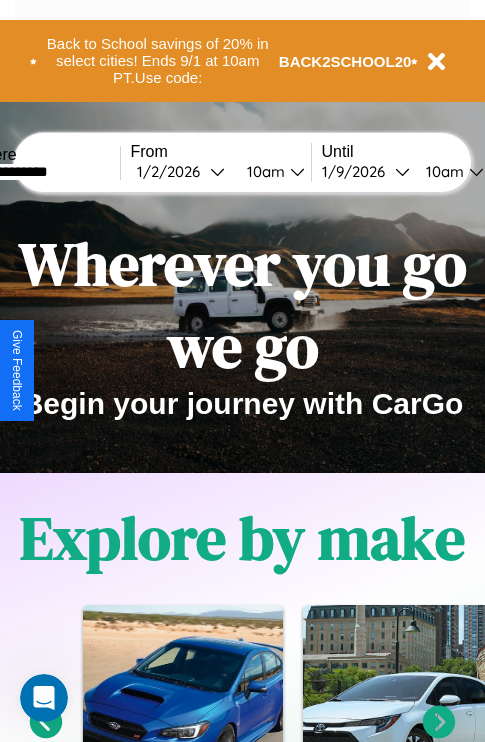 scroll, scrollTop: 0, scrollLeft: 66, axis: horizontal 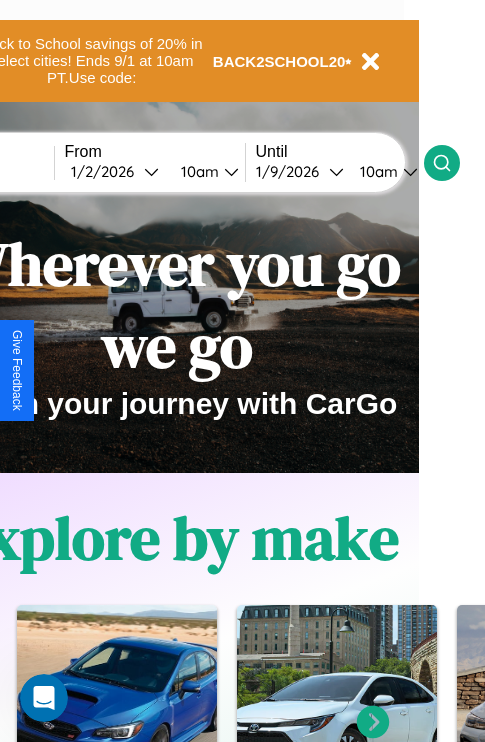 click 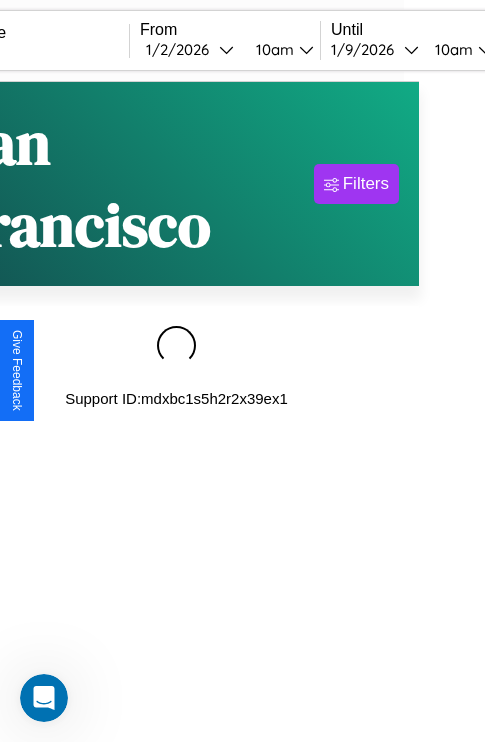scroll, scrollTop: 0, scrollLeft: 0, axis: both 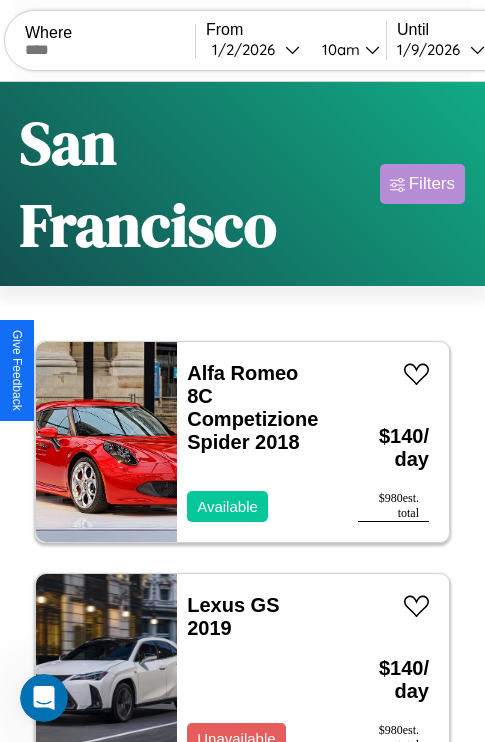 click on "Filters" at bounding box center [432, 184] 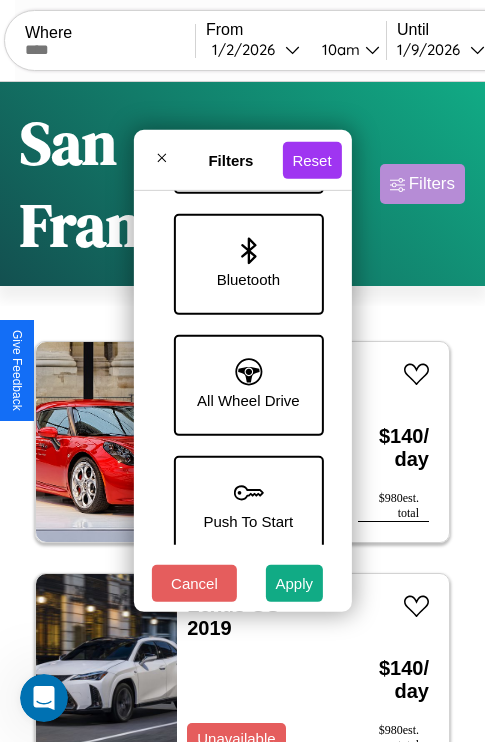 scroll, scrollTop: 1374, scrollLeft: 0, axis: vertical 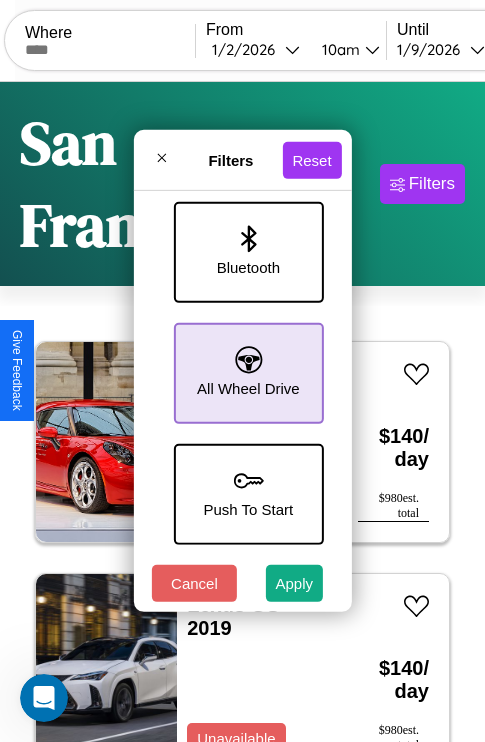 click 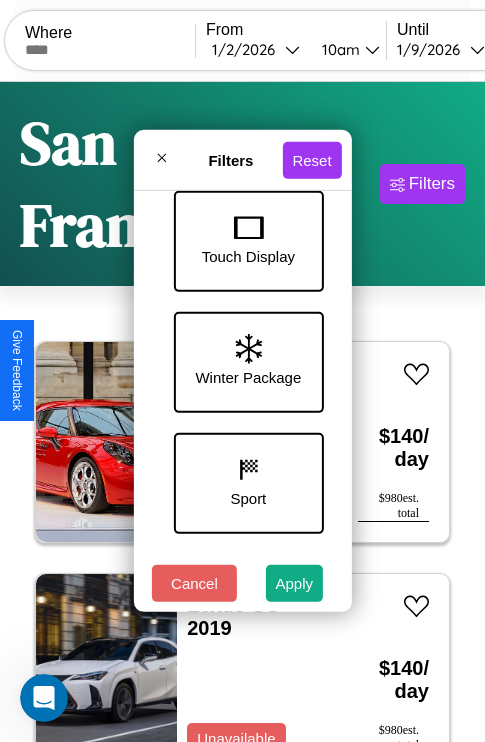 scroll, scrollTop: 651, scrollLeft: 0, axis: vertical 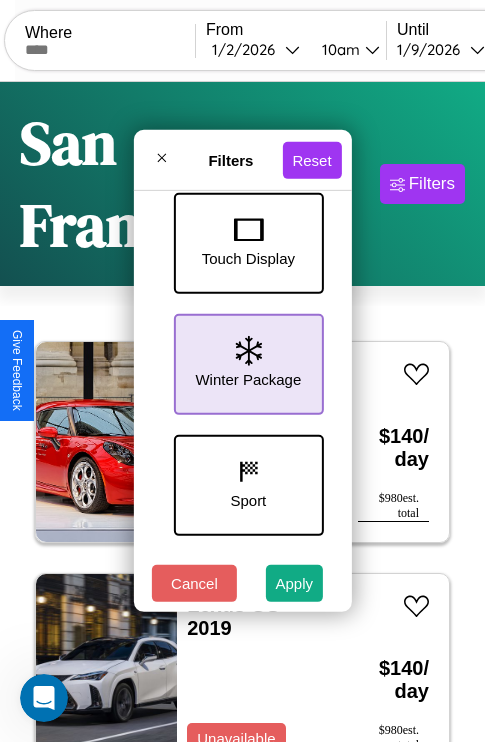 click 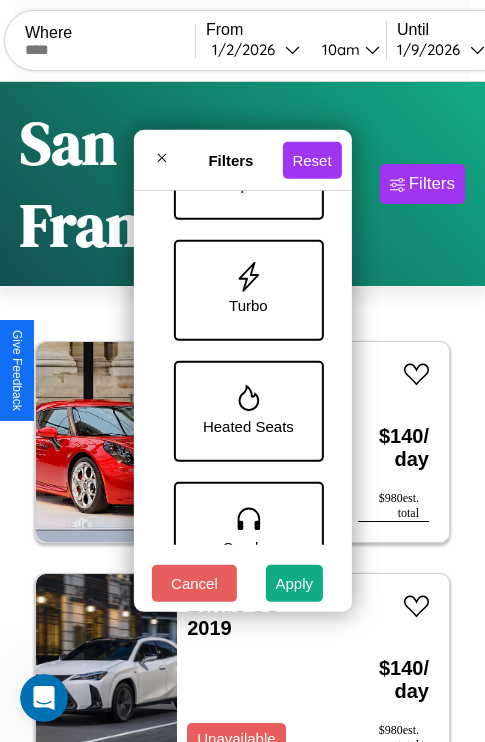 scroll, scrollTop: 1135, scrollLeft: 0, axis: vertical 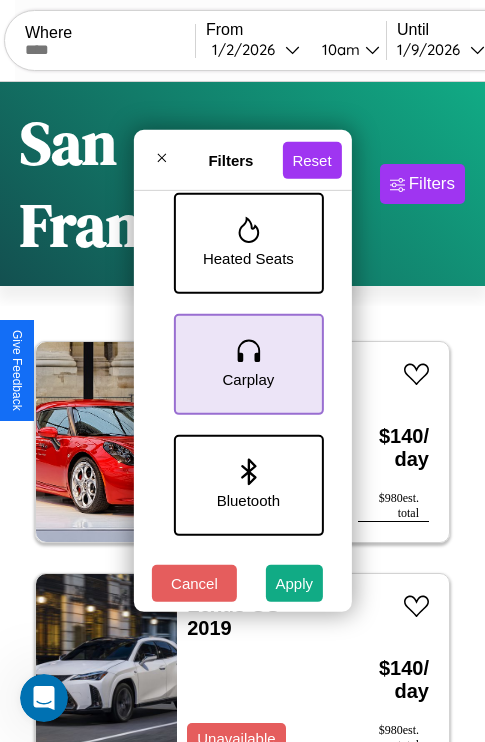 click 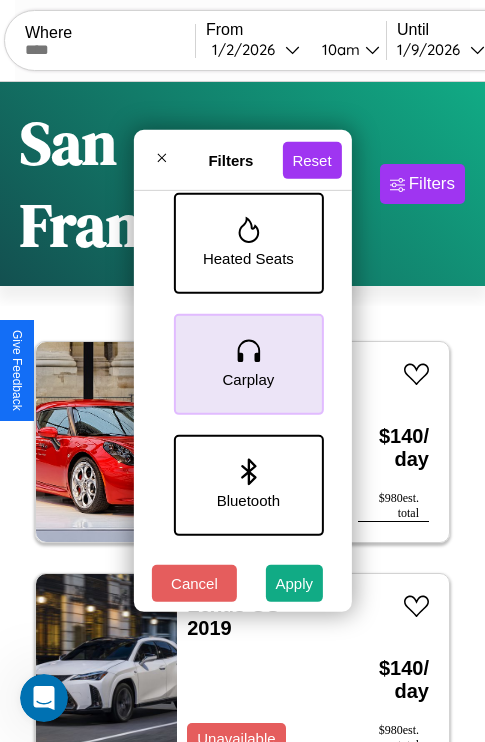 scroll, scrollTop: 0, scrollLeft: 124, axis: horizontal 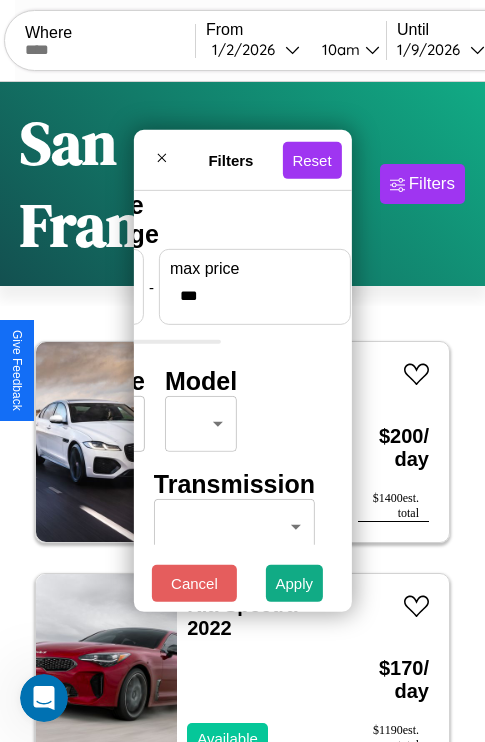 type on "***" 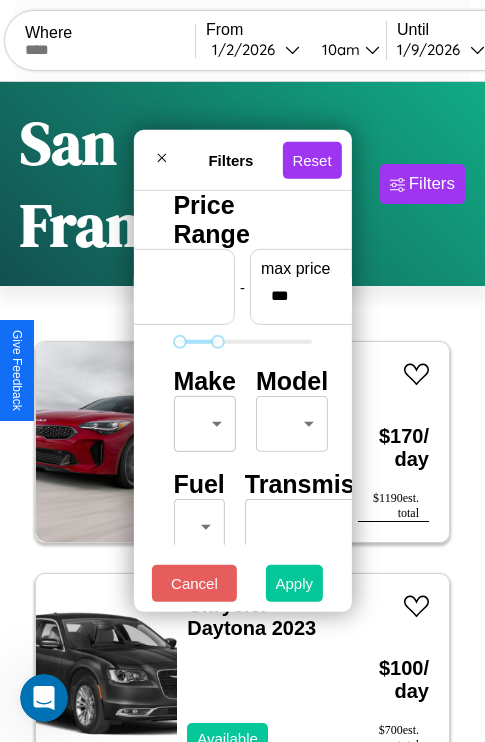 type on "**" 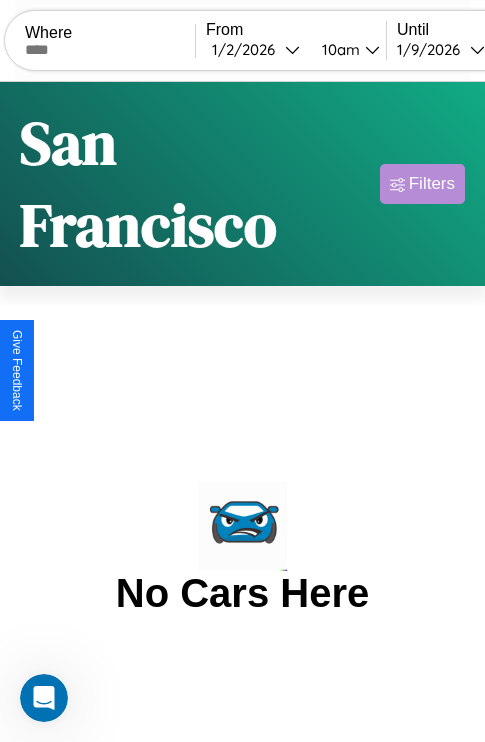 click on "Filters" at bounding box center (432, 184) 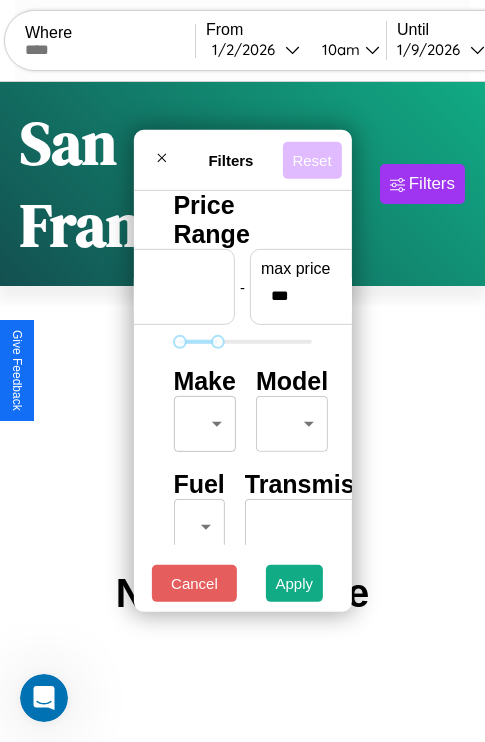 click on "Reset" at bounding box center [311, 159] 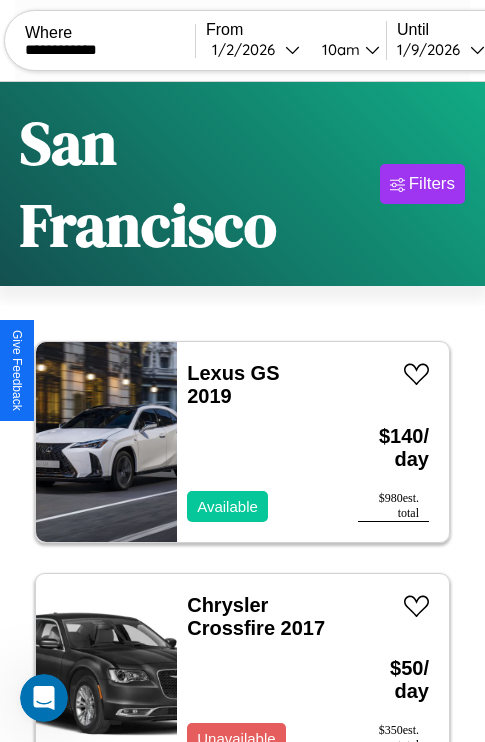 type on "**********" 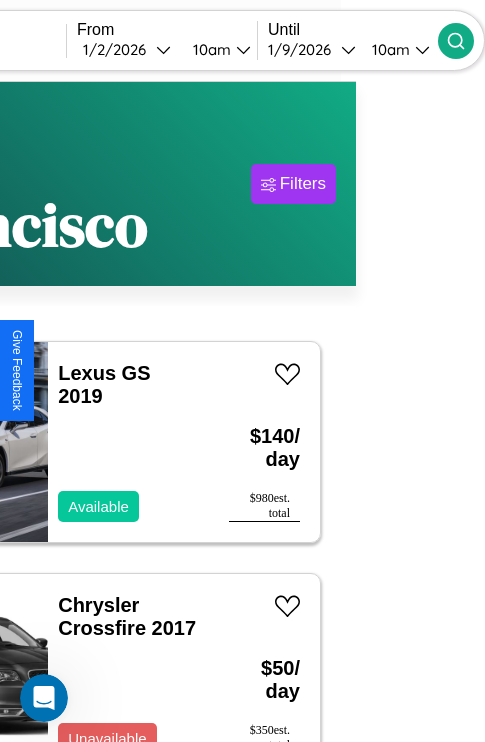 click 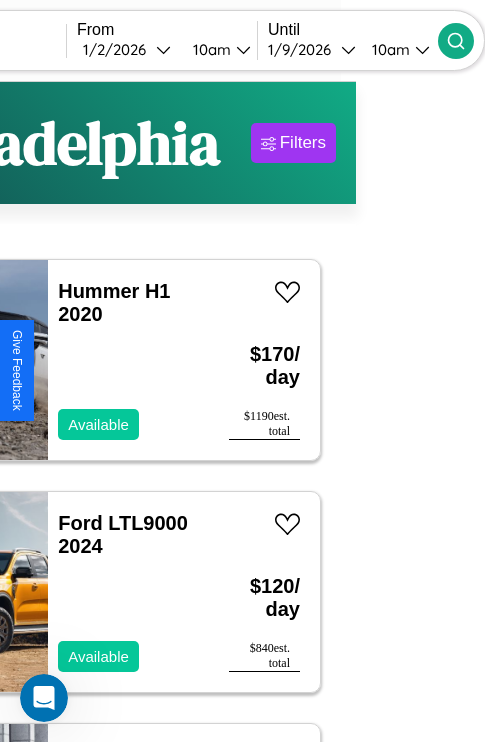 scroll, scrollTop: 52, scrollLeft: 94, axis: both 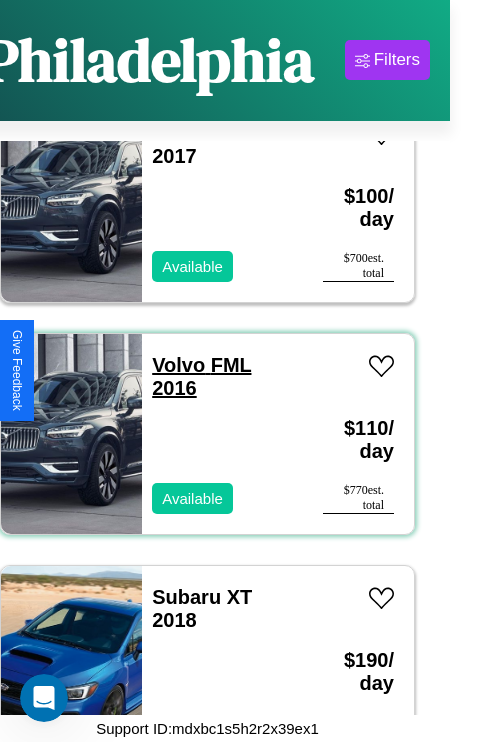 click on "Volvo   FML   2016" at bounding box center (201, 376) 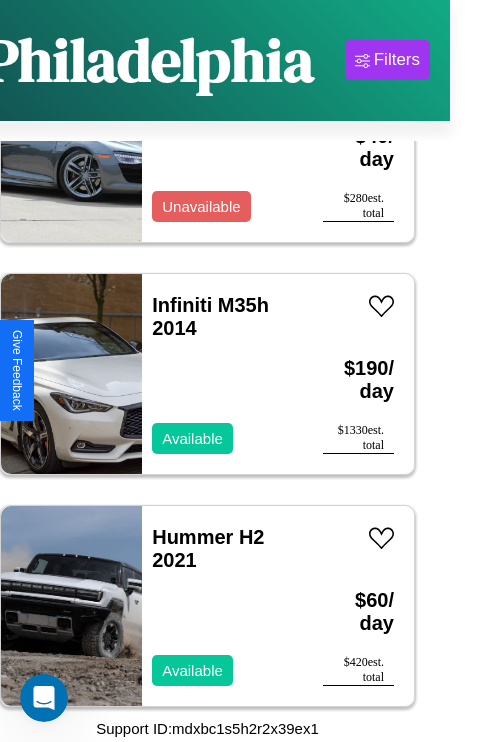 scroll, scrollTop: 7806, scrollLeft: 0, axis: vertical 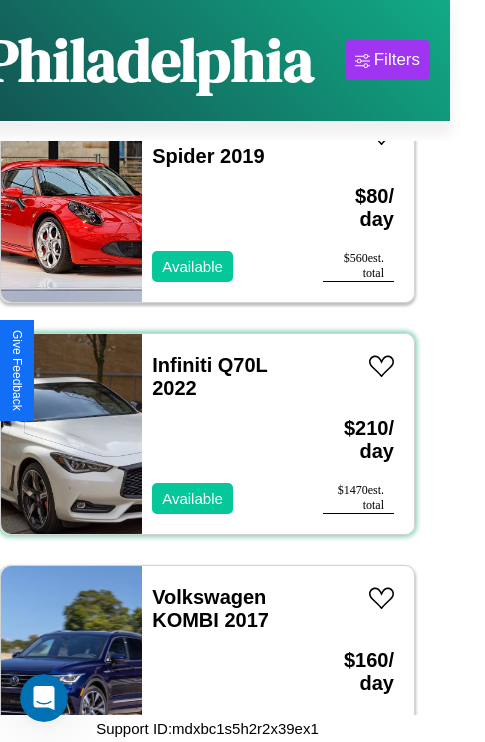click on "Infiniti   Q70L   2022 Available" at bounding box center [222, 434] 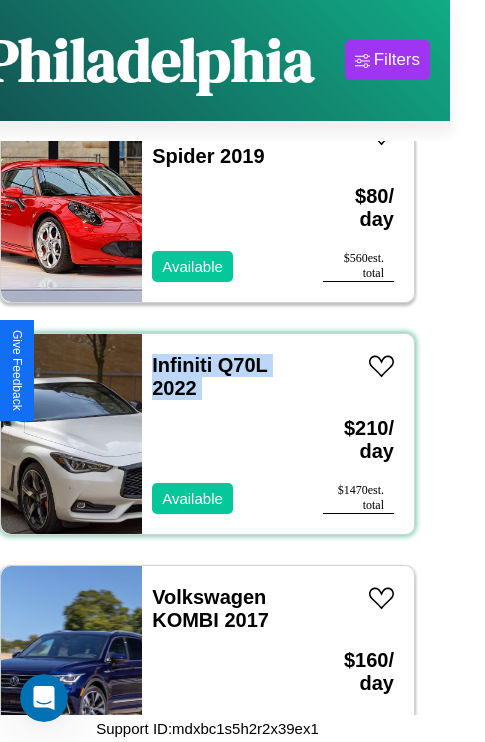 click on "Infiniti   Q70L   2022 Available" at bounding box center (222, 434) 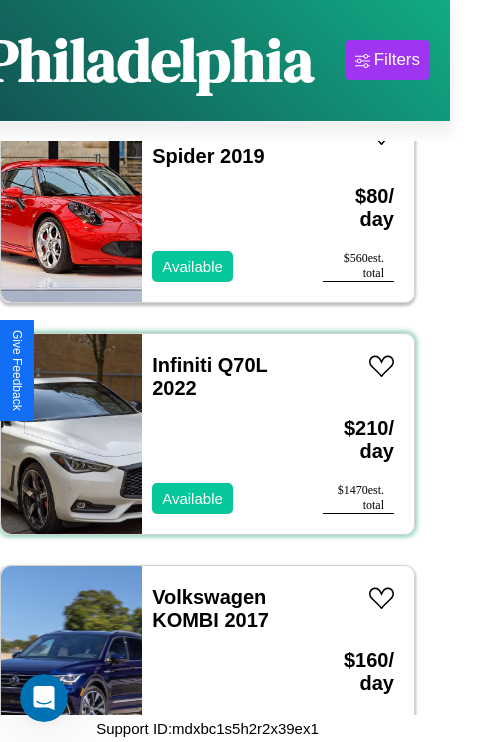 click on "Infiniti   Q70L   2022 Available" at bounding box center [222, 434] 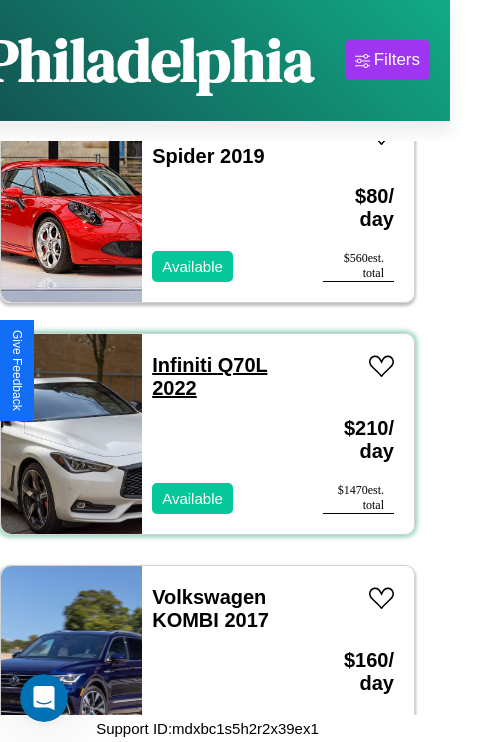 click on "Infiniti   Q70L   2022" at bounding box center (209, 376) 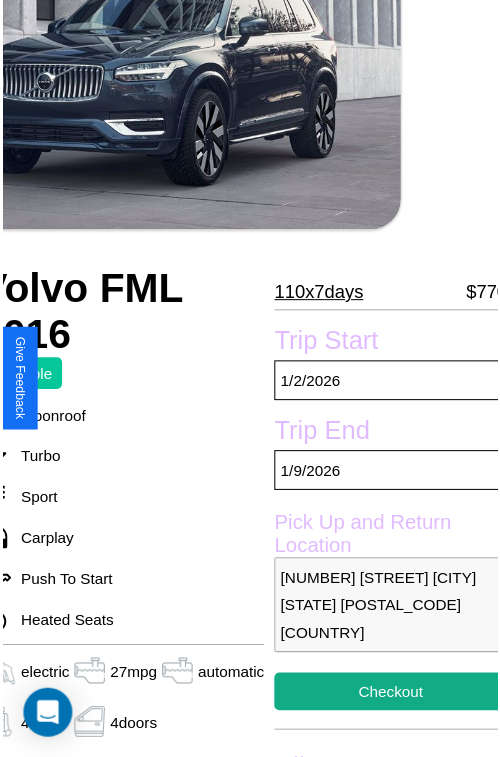 scroll, scrollTop: 160, scrollLeft: 96, axis: both 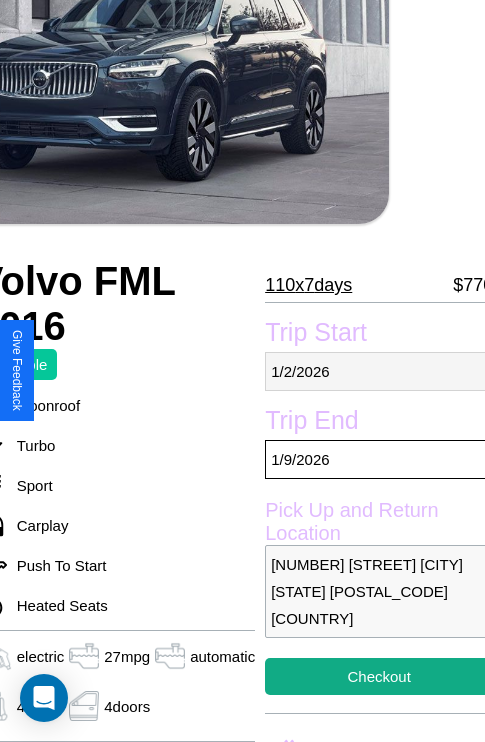 click on "[MM] / [DD] / [YYYY]" at bounding box center (379, 371) 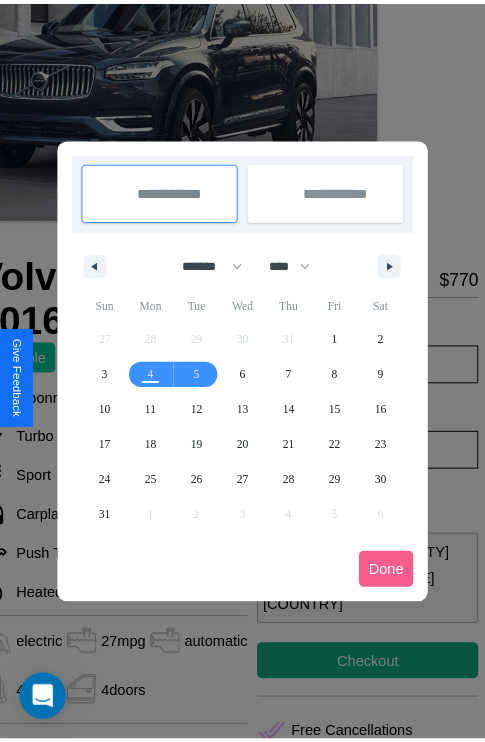 scroll, scrollTop: 0, scrollLeft: 96, axis: horizontal 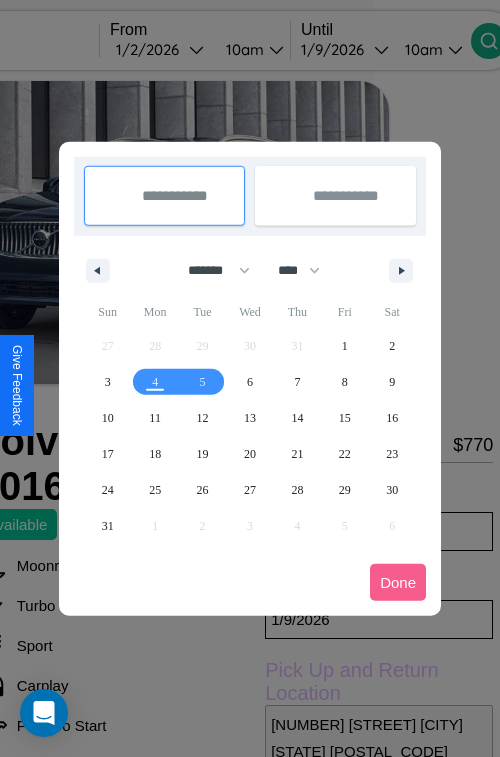 click at bounding box center [250, 378] 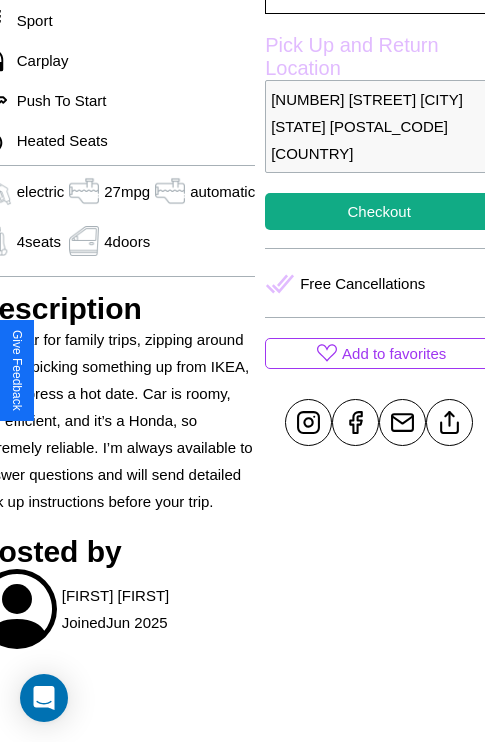 scroll, scrollTop: 676, scrollLeft: 96, axis: both 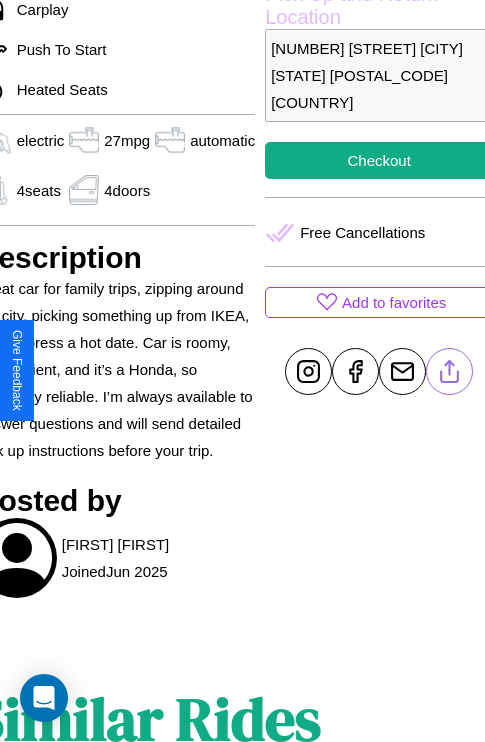 click 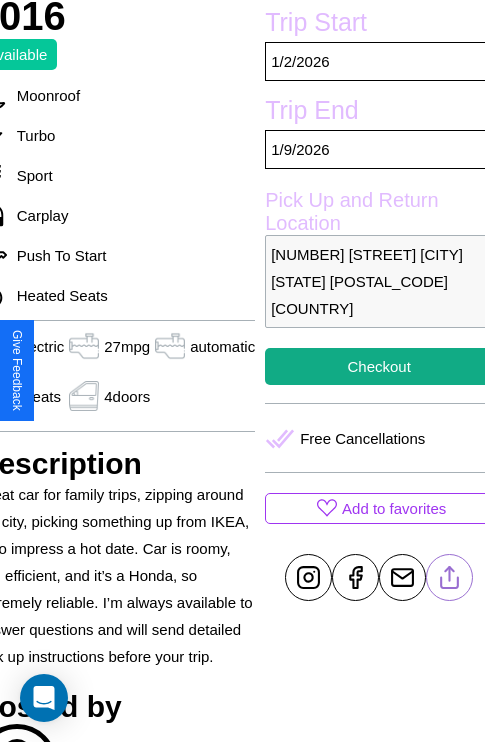 scroll, scrollTop: 465, scrollLeft: 96, axis: both 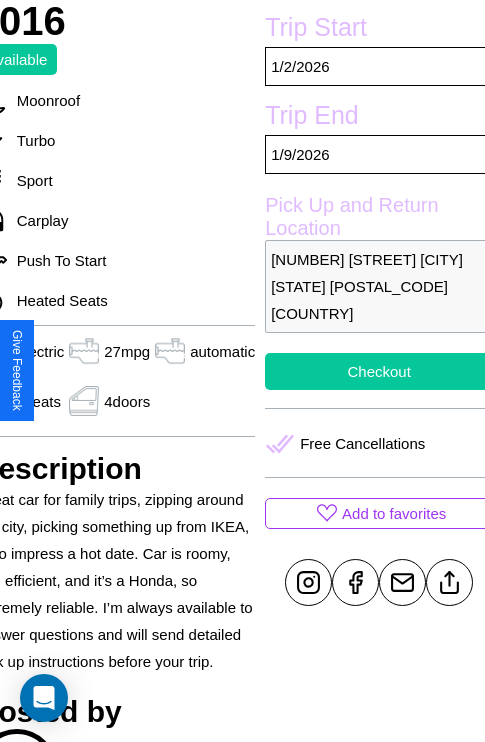 click on "Checkout" at bounding box center (379, 371) 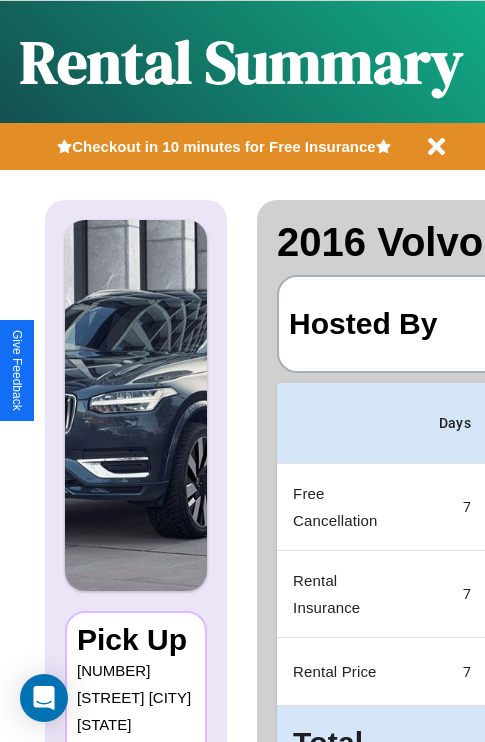 scroll, scrollTop: 0, scrollLeft: 397, axis: horizontal 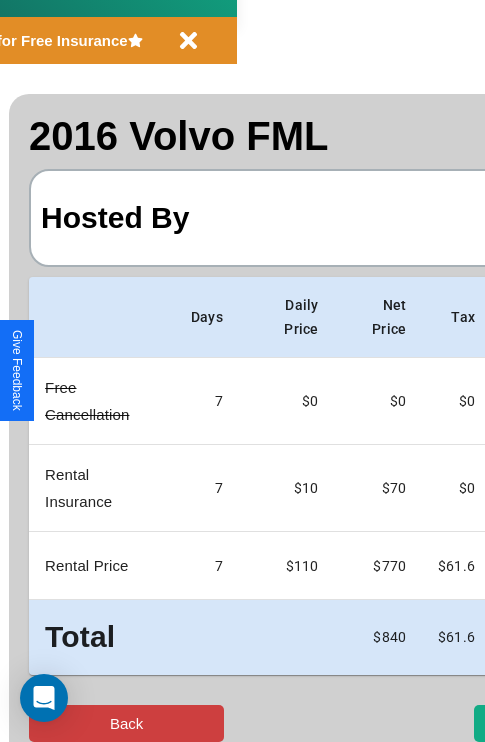 click on "Back" at bounding box center [126, 723] 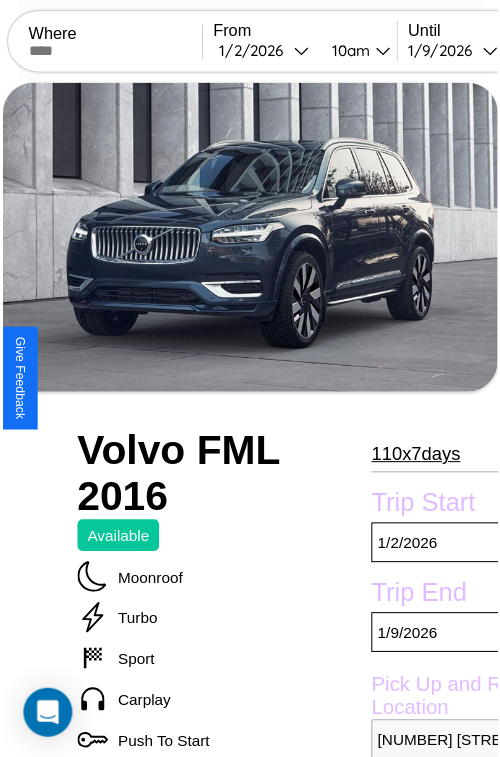 scroll, scrollTop: 160, scrollLeft: 96, axis: both 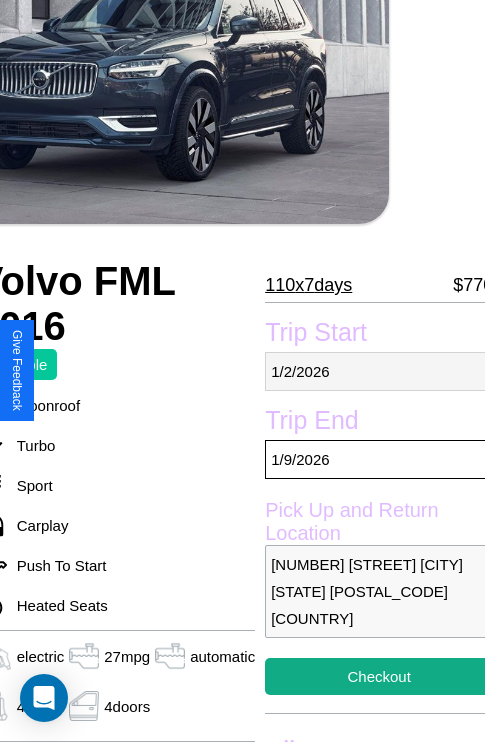 click on "[MM] / [DD] / [YYYY]" at bounding box center (379, 371) 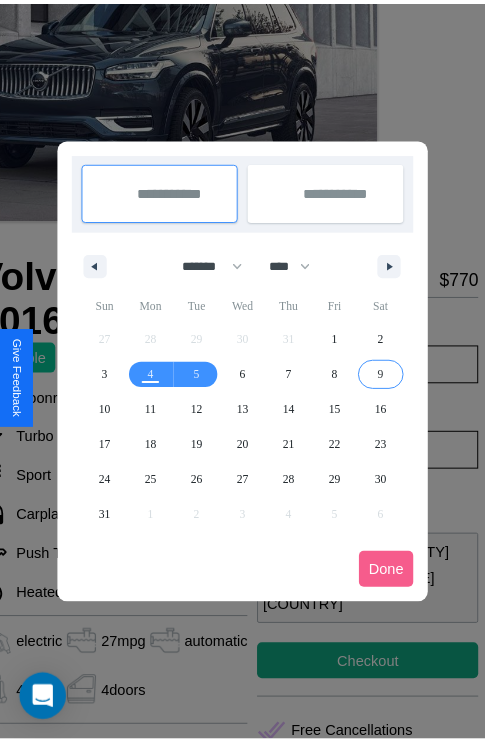 scroll, scrollTop: 0, scrollLeft: 96, axis: horizontal 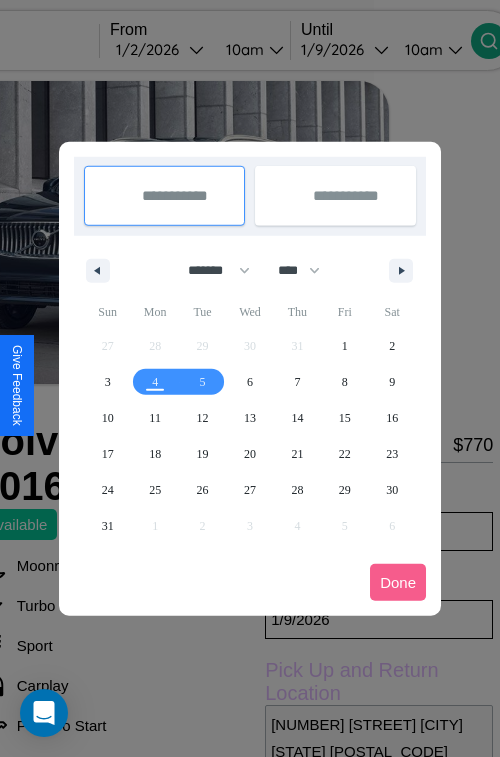click at bounding box center [250, 378] 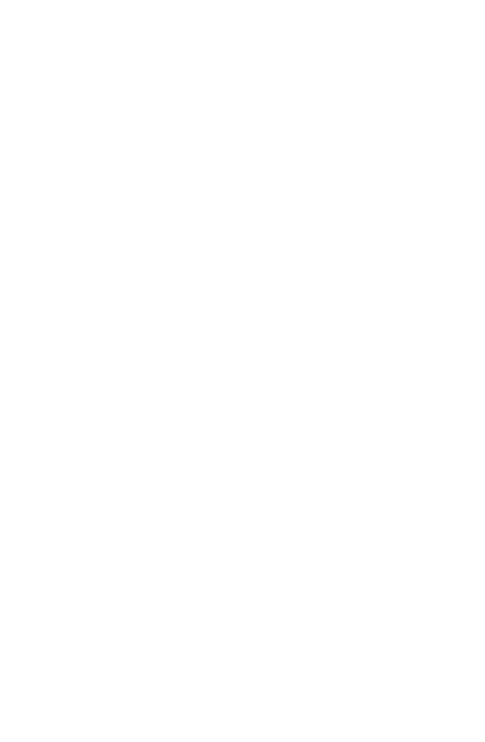 scroll, scrollTop: 0, scrollLeft: 0, axis: both 